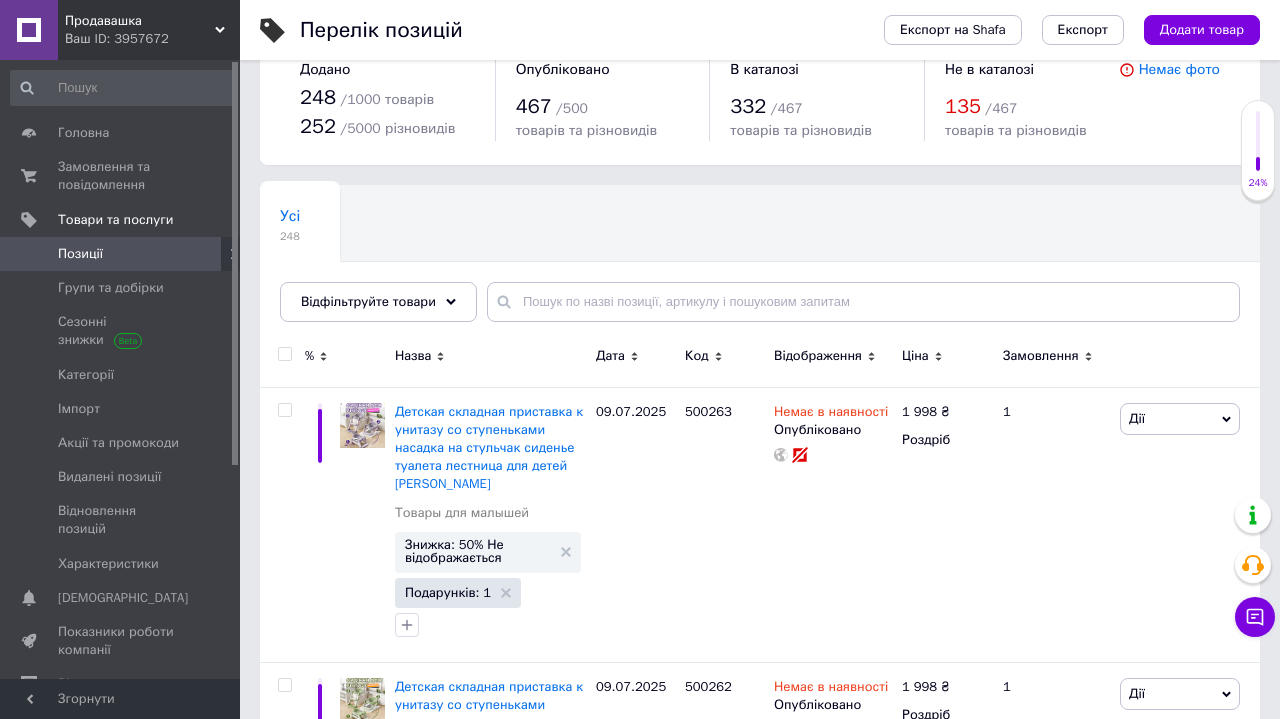 scroll, scrollTop: 44, scrollLeft: 0, axis: vertical 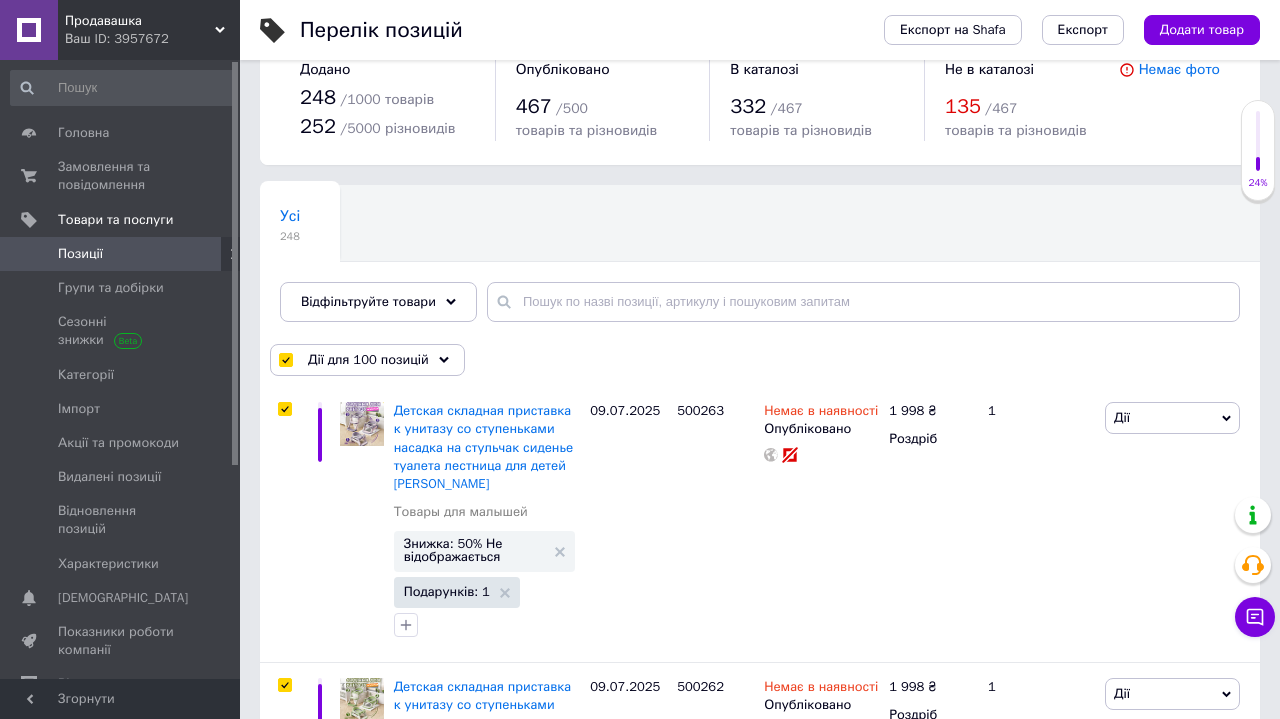 checkbox on "true" 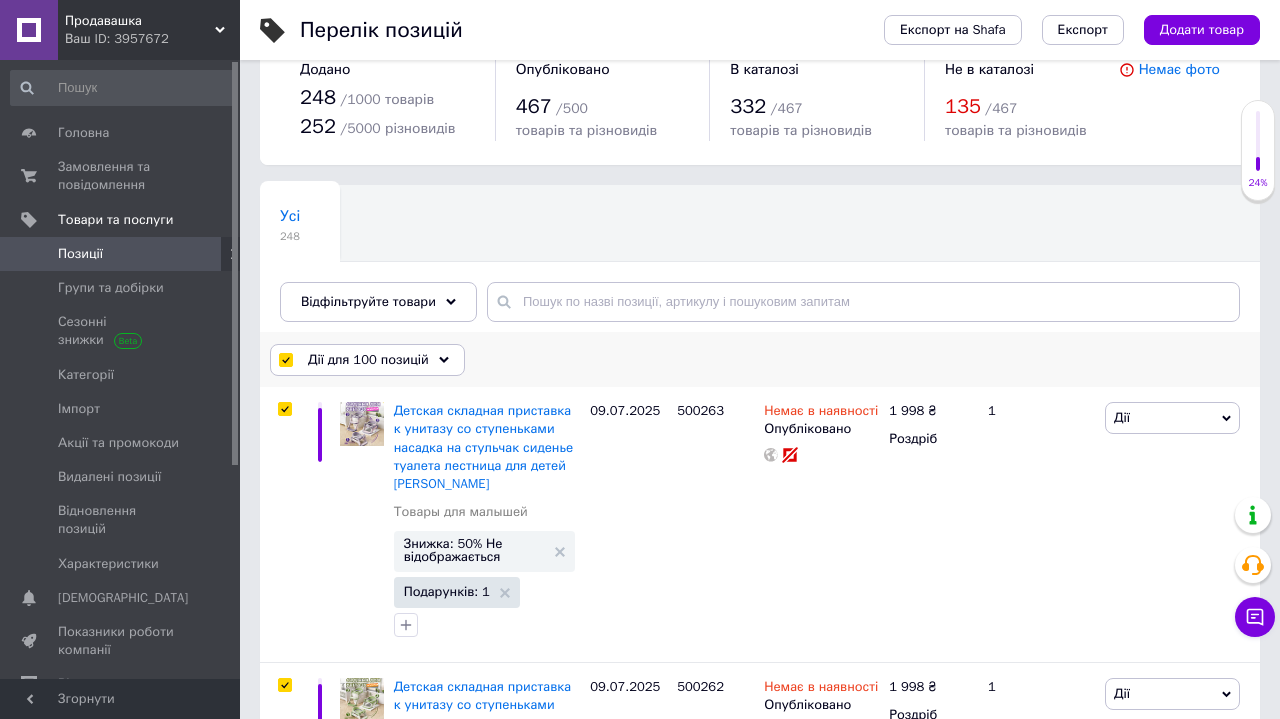 click on "Дії для 100 позицій" at bounding box center [368, 360] 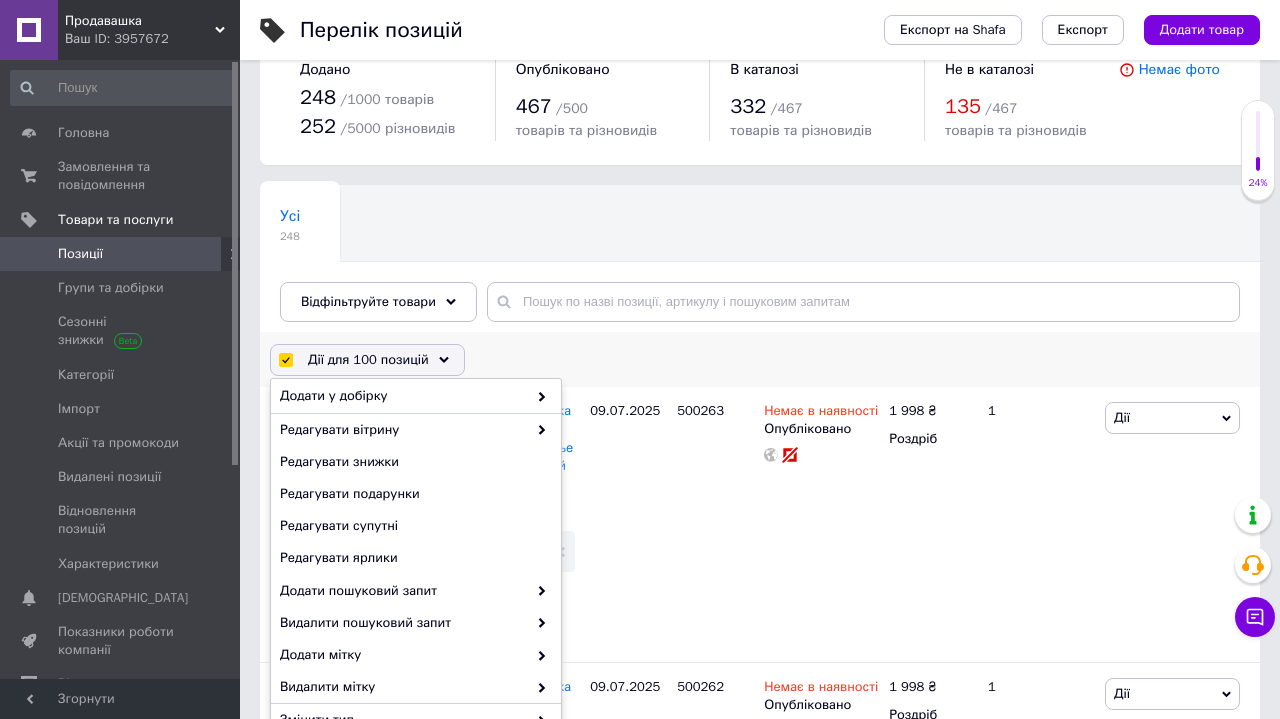 scroll, scrollTop: 191, scrollLeft: 0, axis: vertical 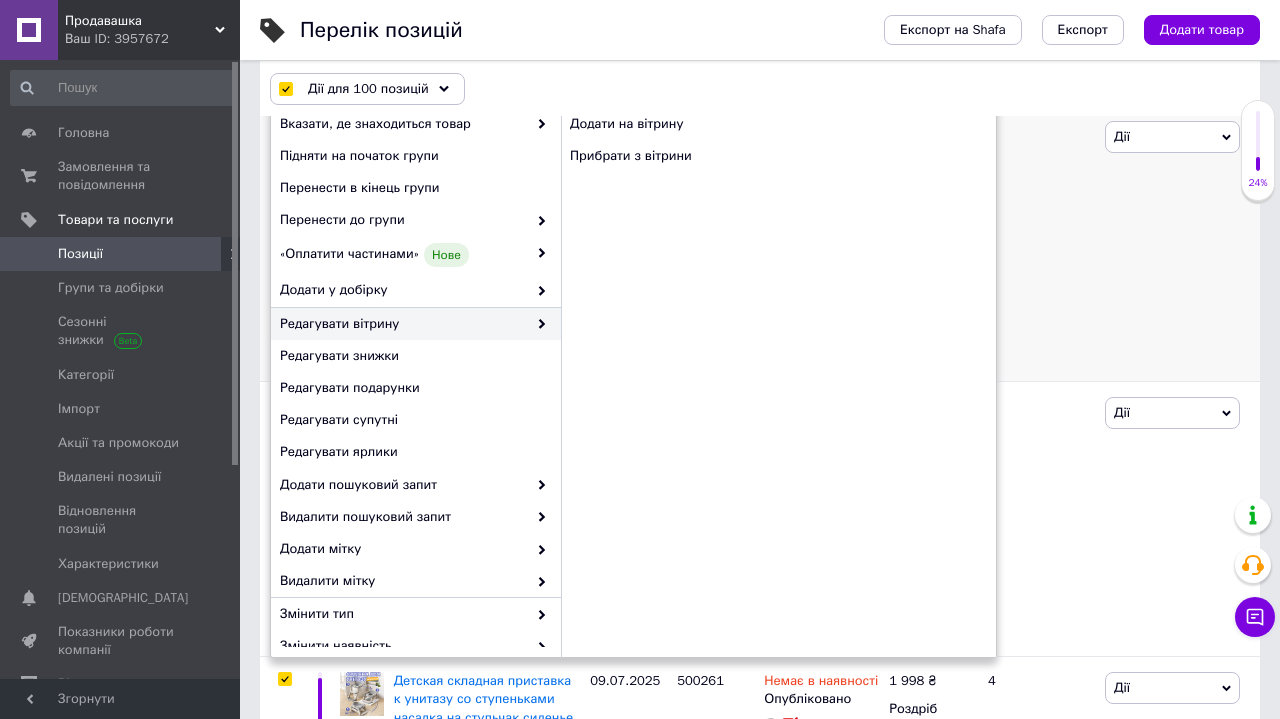 click on "1" at bounding box center (1038, 243) 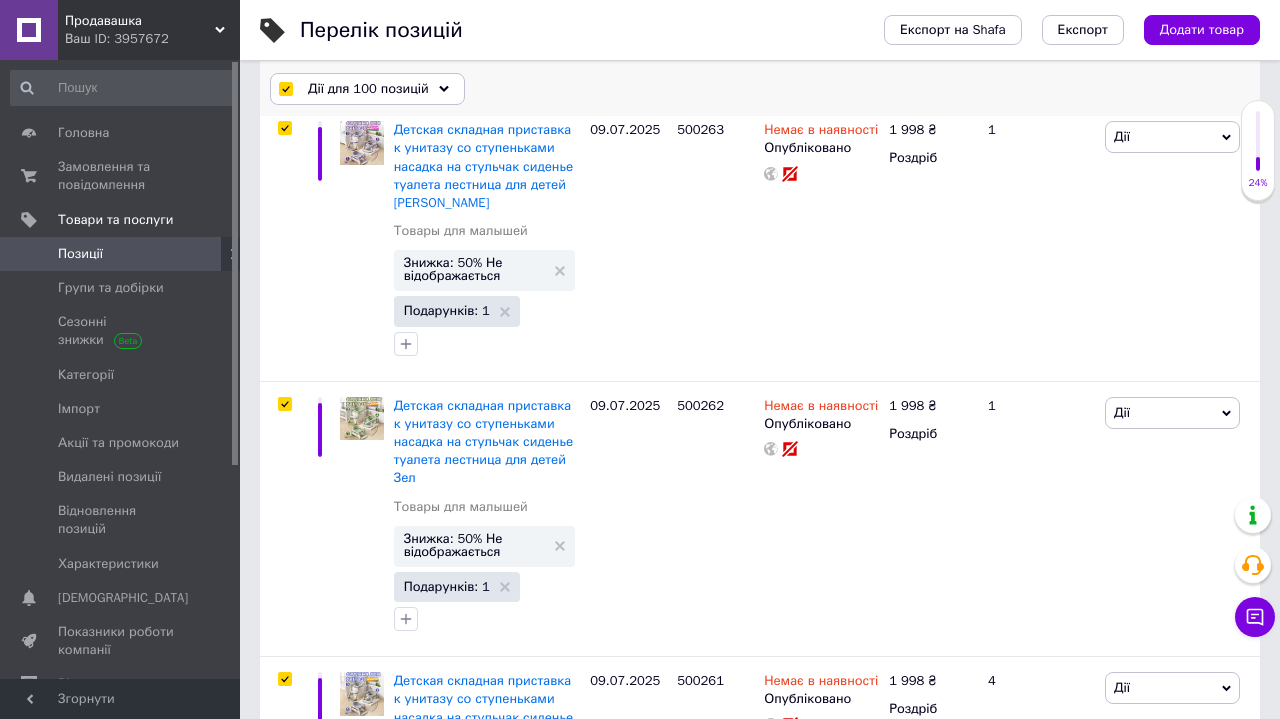 click at bounding box center (285, 89) 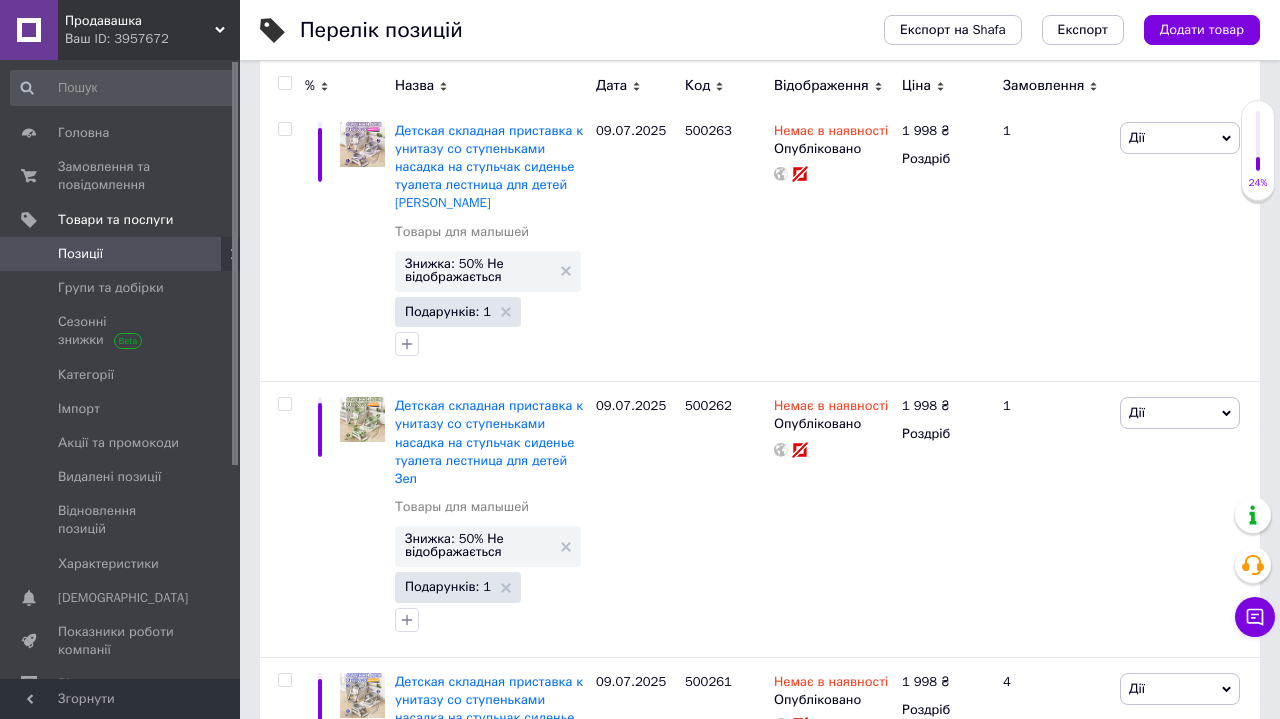 checkbox on "false" 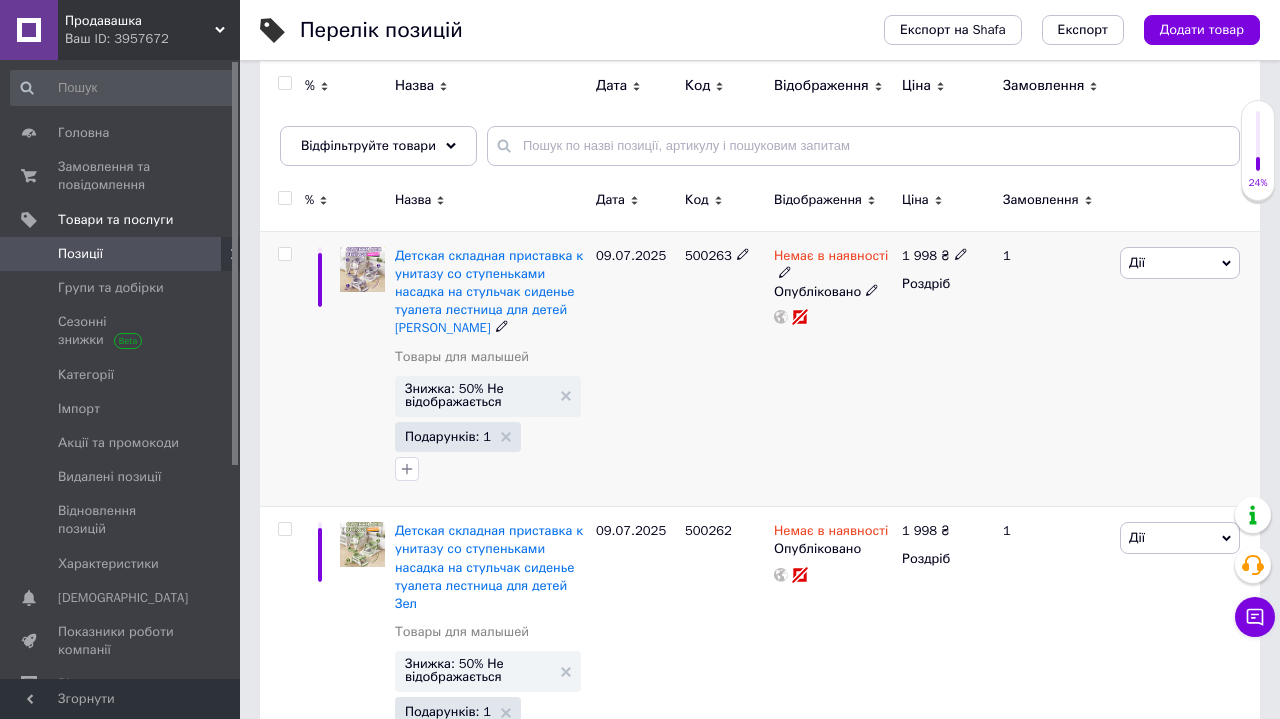 scroll, scrollTop: 152, scrollLeft: 0, axis: vertical 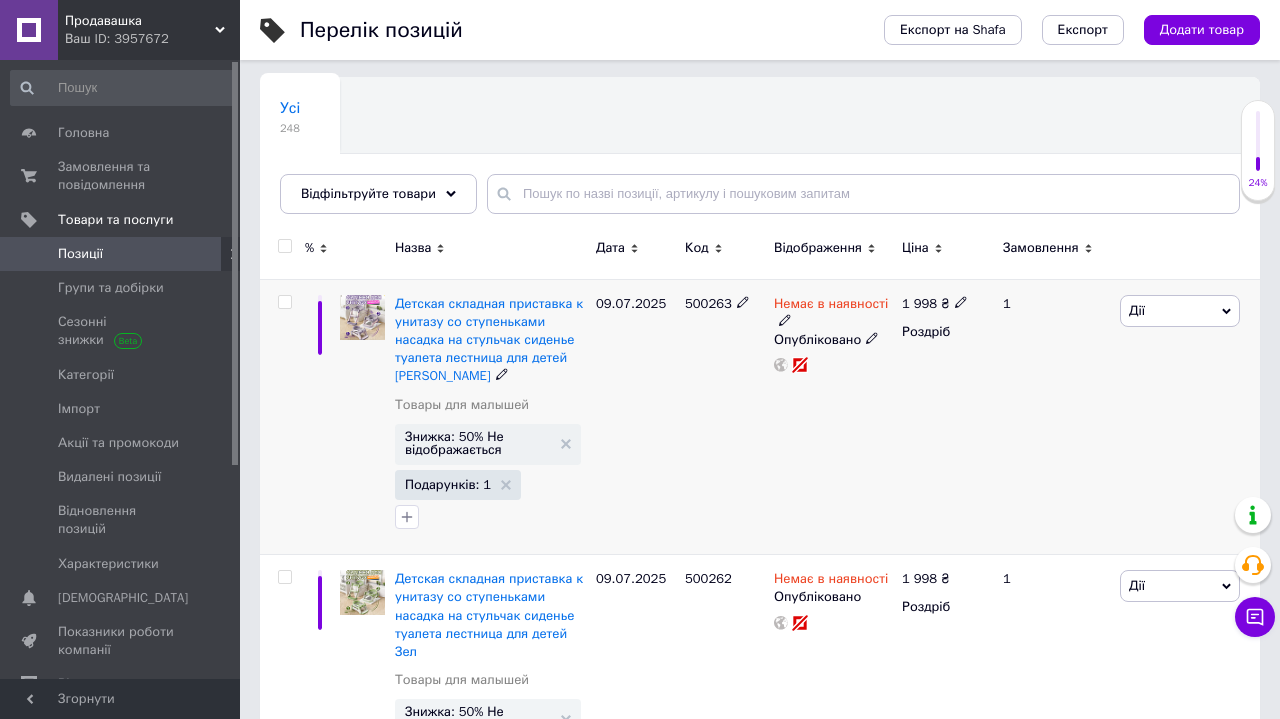 click at bounding box center [284, 302] 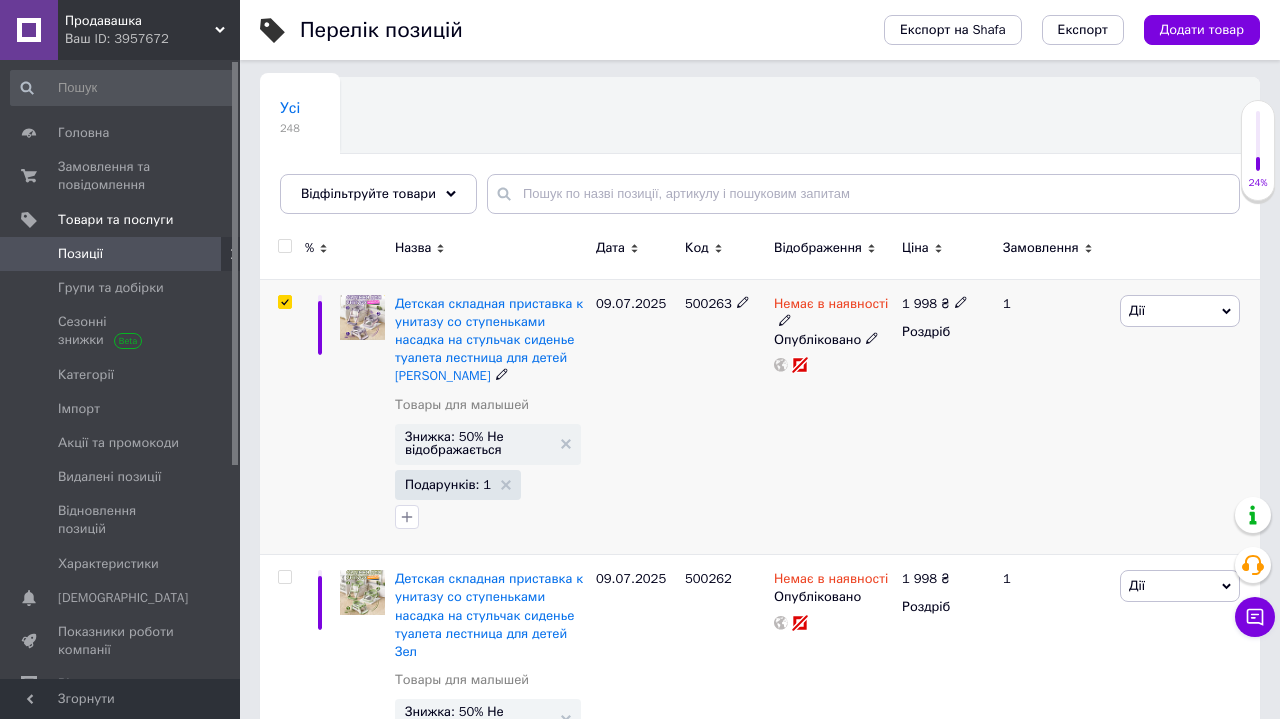 type 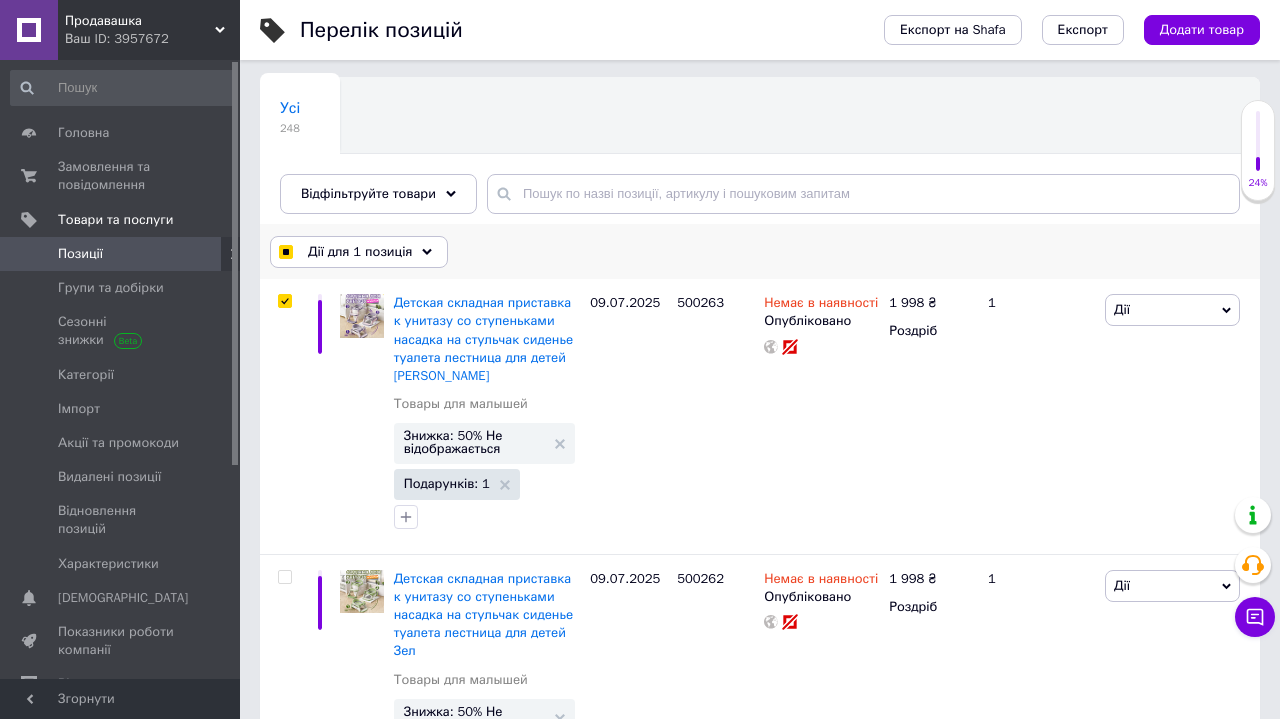 click on "Дії для 1 позиція" at bounding box center (359, 252) 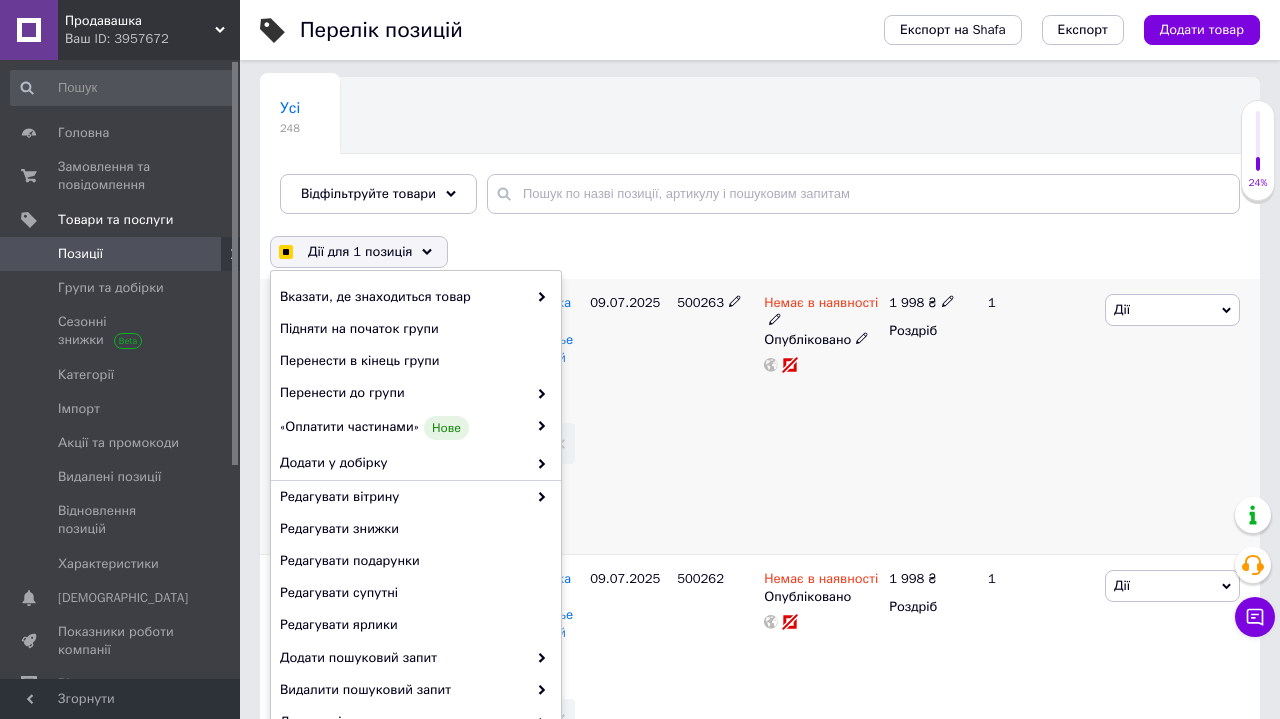 click on "Немає в наявності Опубліковано" at bounding box center (821, 416) 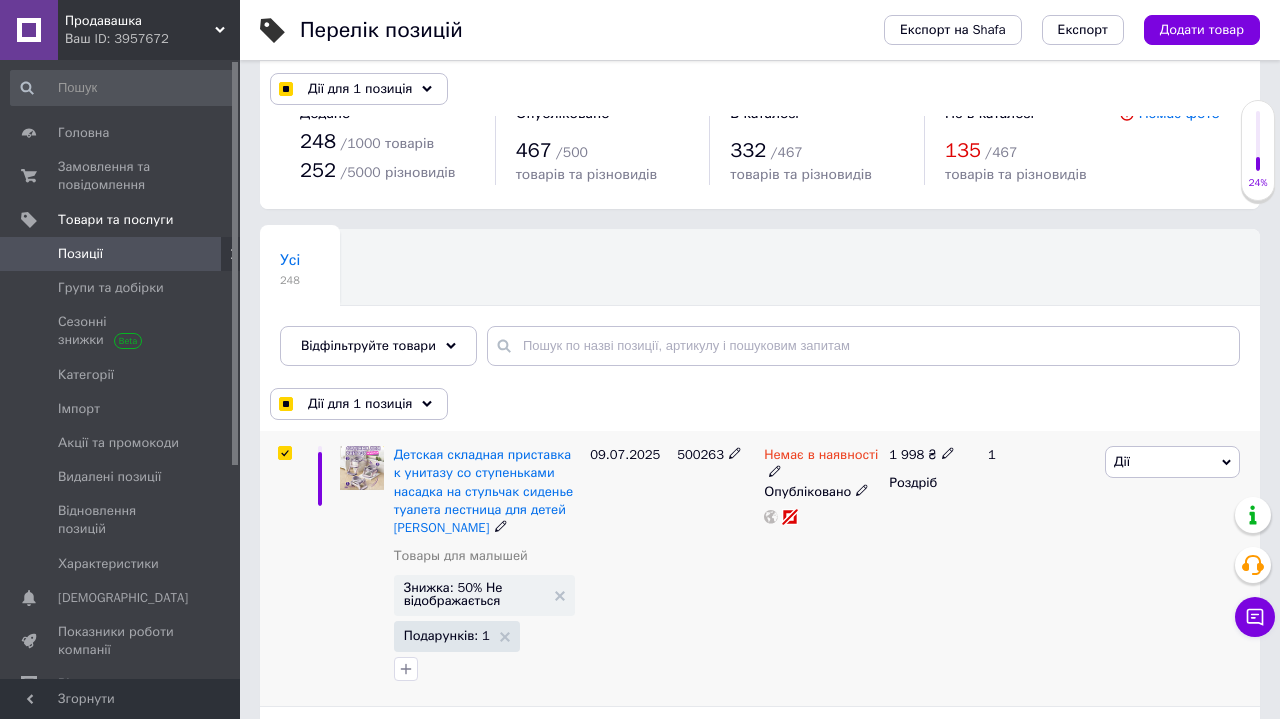 scroll, scrollTop: 0, scrollLeft: 0, axis: both 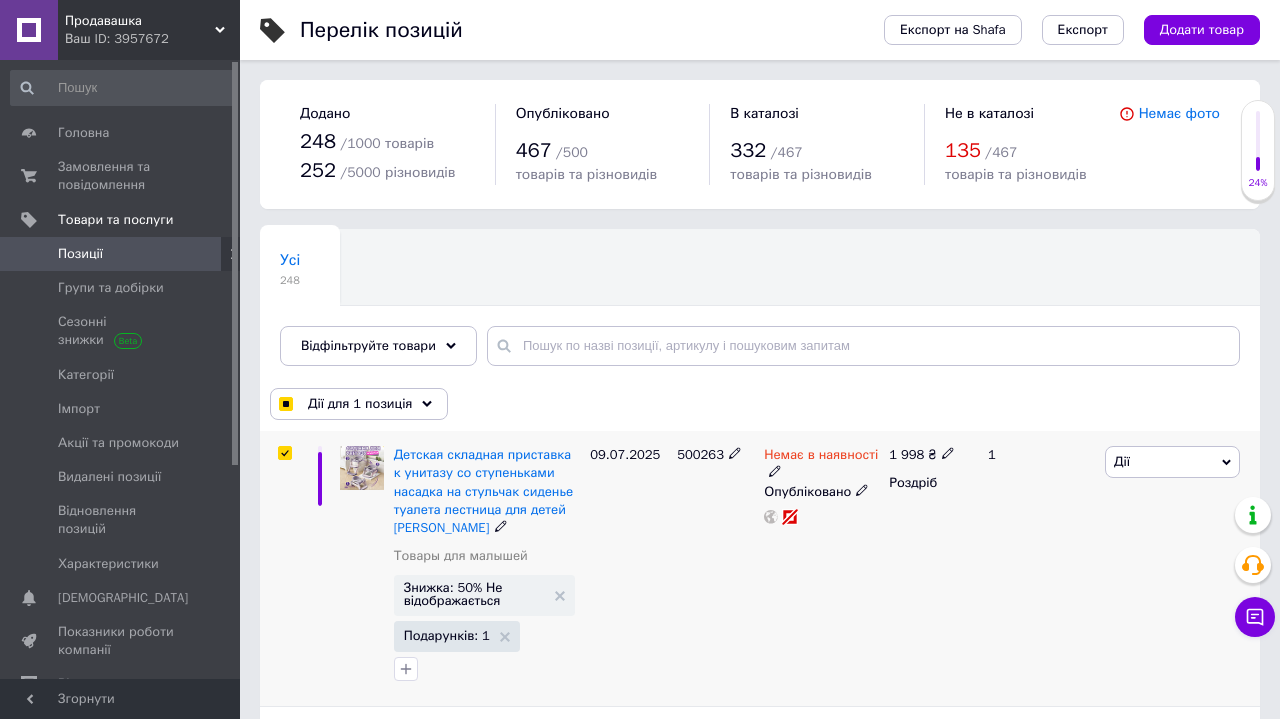 click at bounding box center (284, 453) 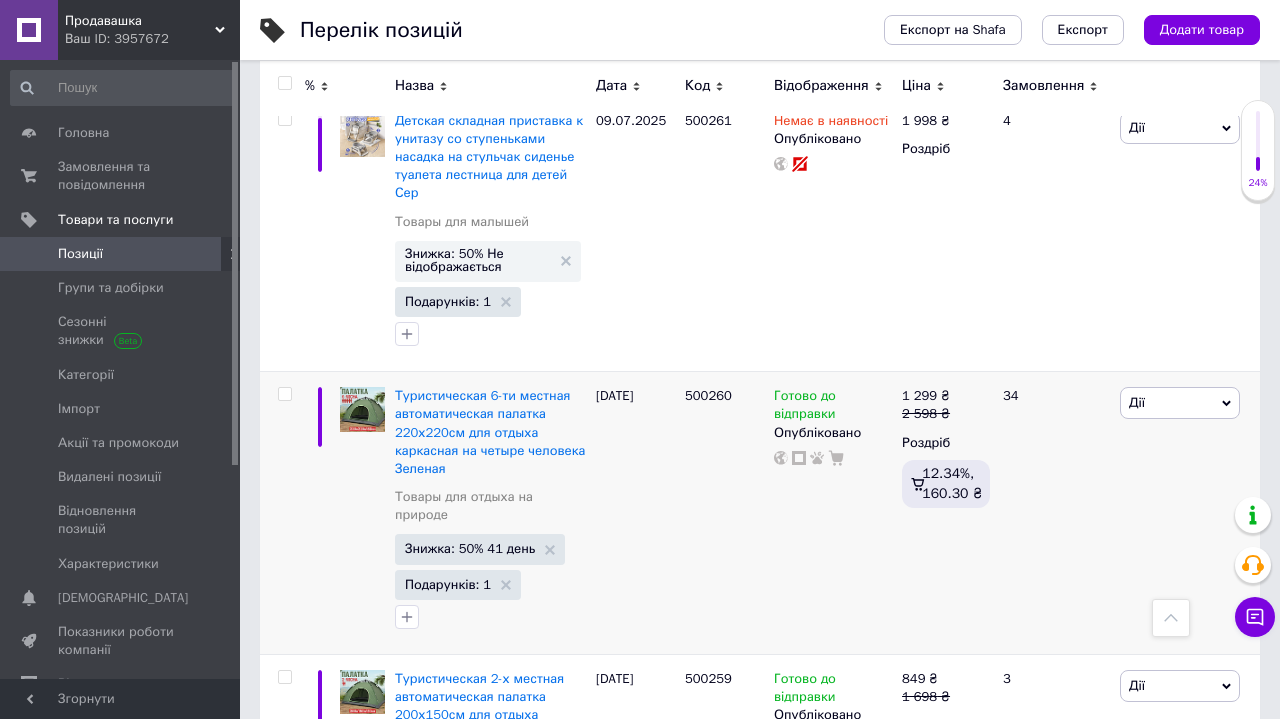 scroll, scrollTop: 891, scrollLeft: 0, axis: vertical 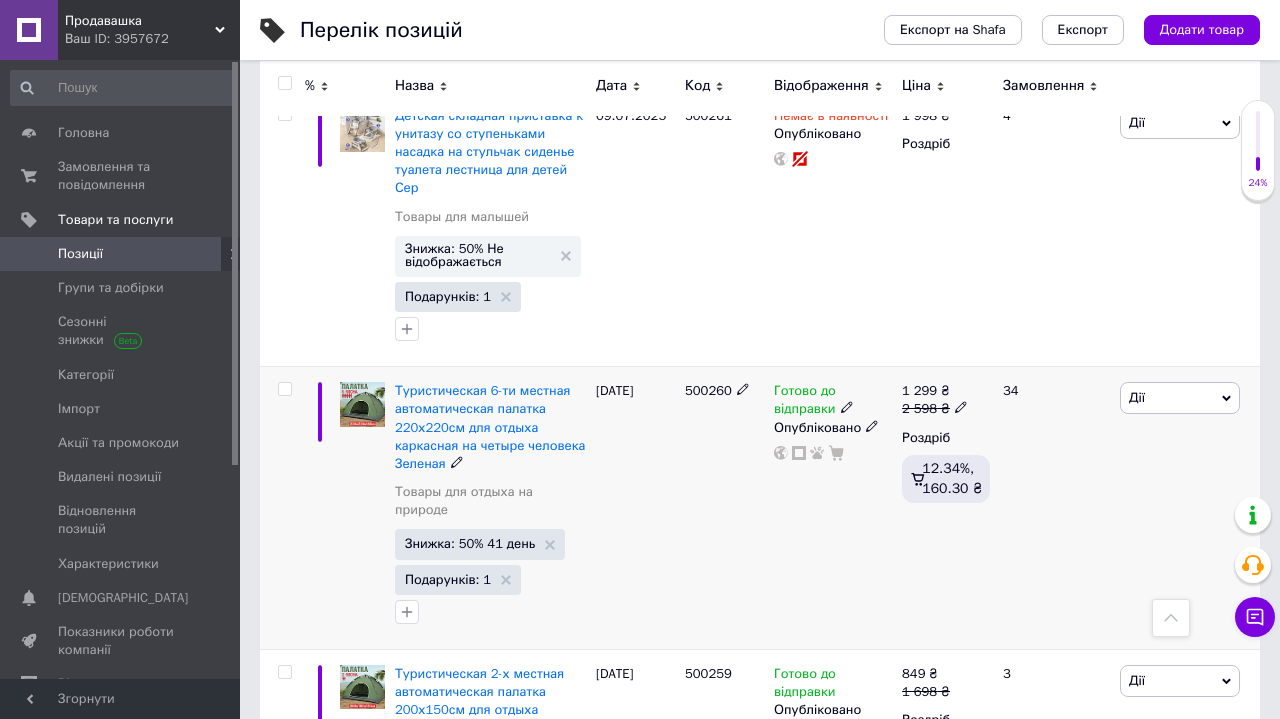 click at bounding box center (285, 389) 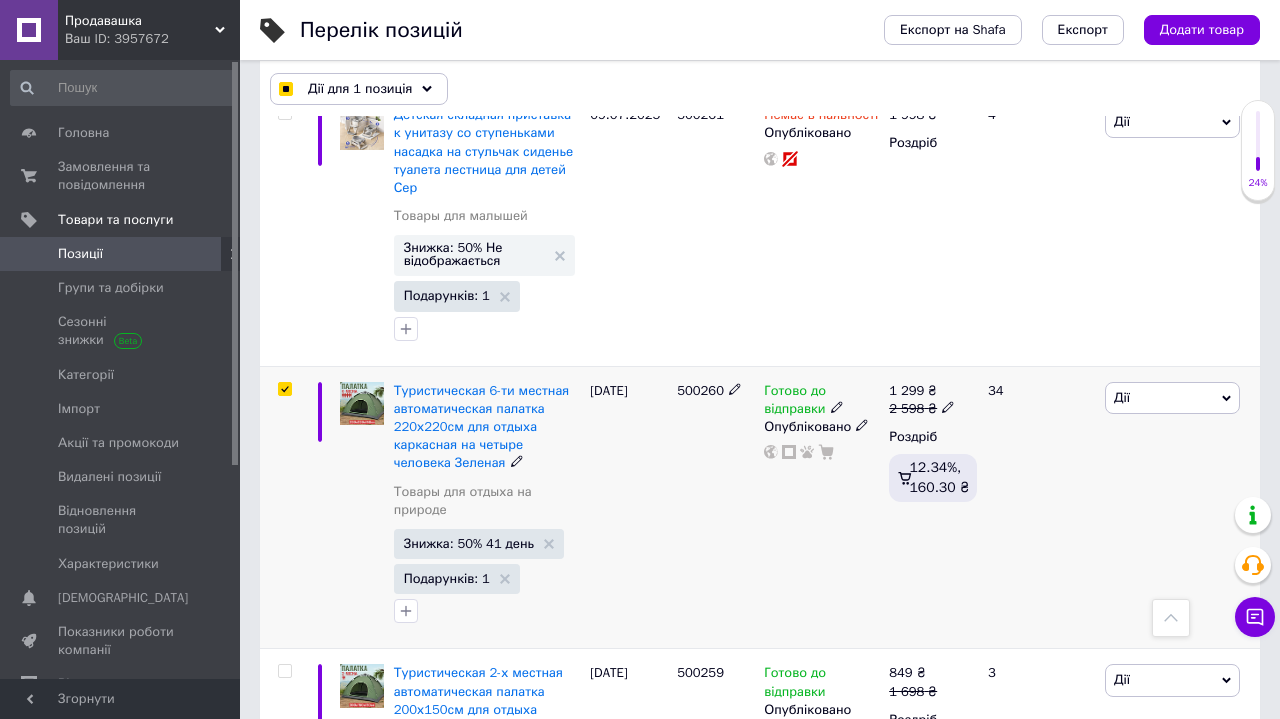 click on "[PERSON_NAME] Підняти на початок групи Копіювати Знижка Подарунок Супутні Приховати Ярлик Додати на вітрину Додати в кампанію Каталог ProSale Видалити" at bounding box center [1180, 507] 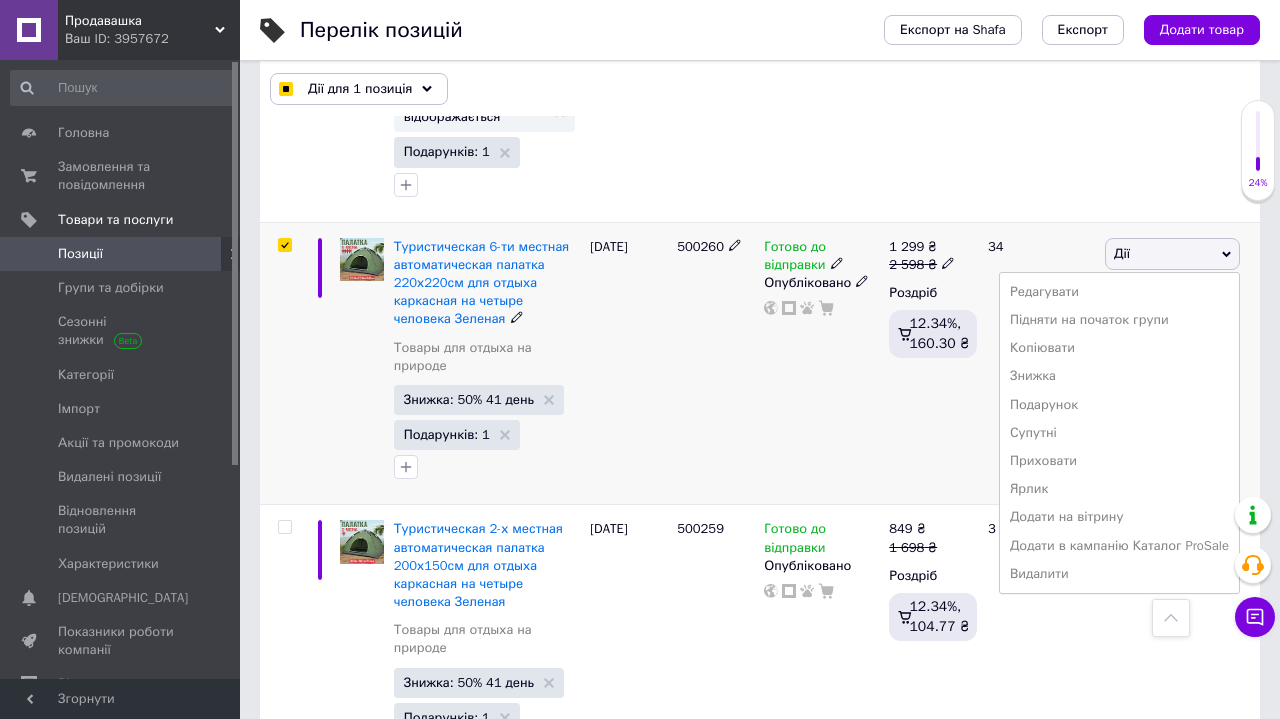 scroll, scrollTop: 1038, scrollLeft: 0, axis: vertical 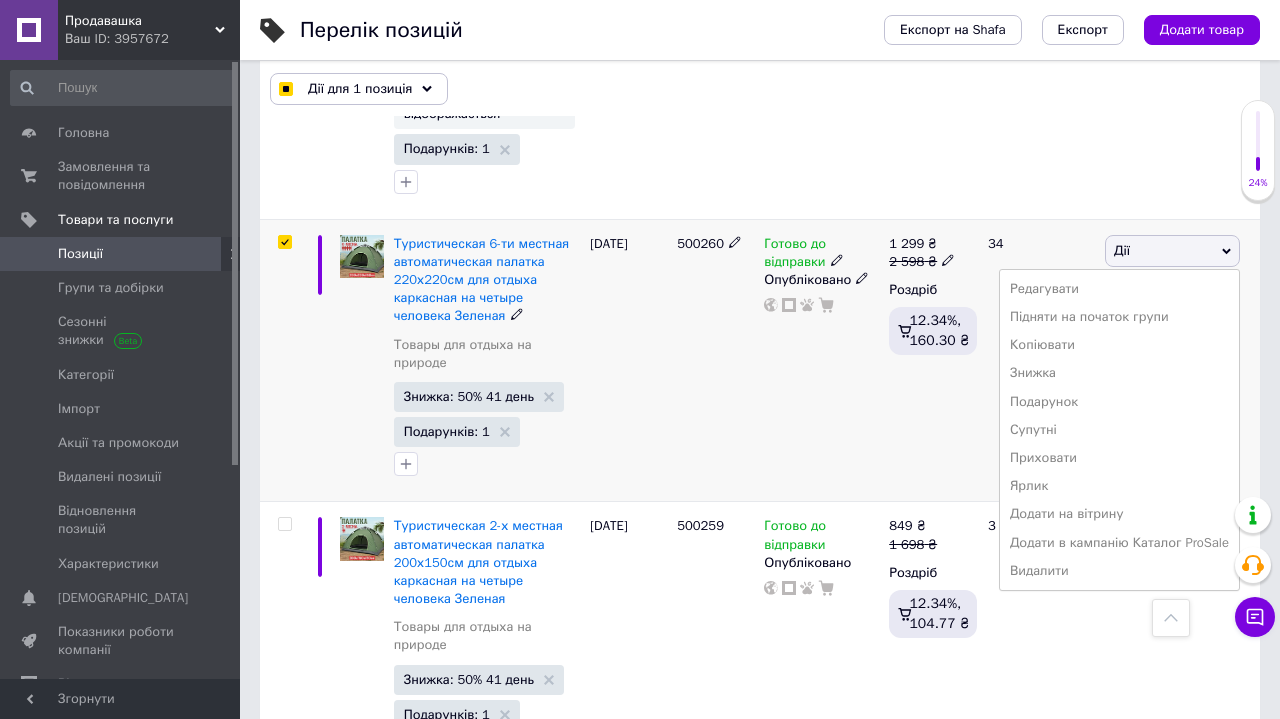 click 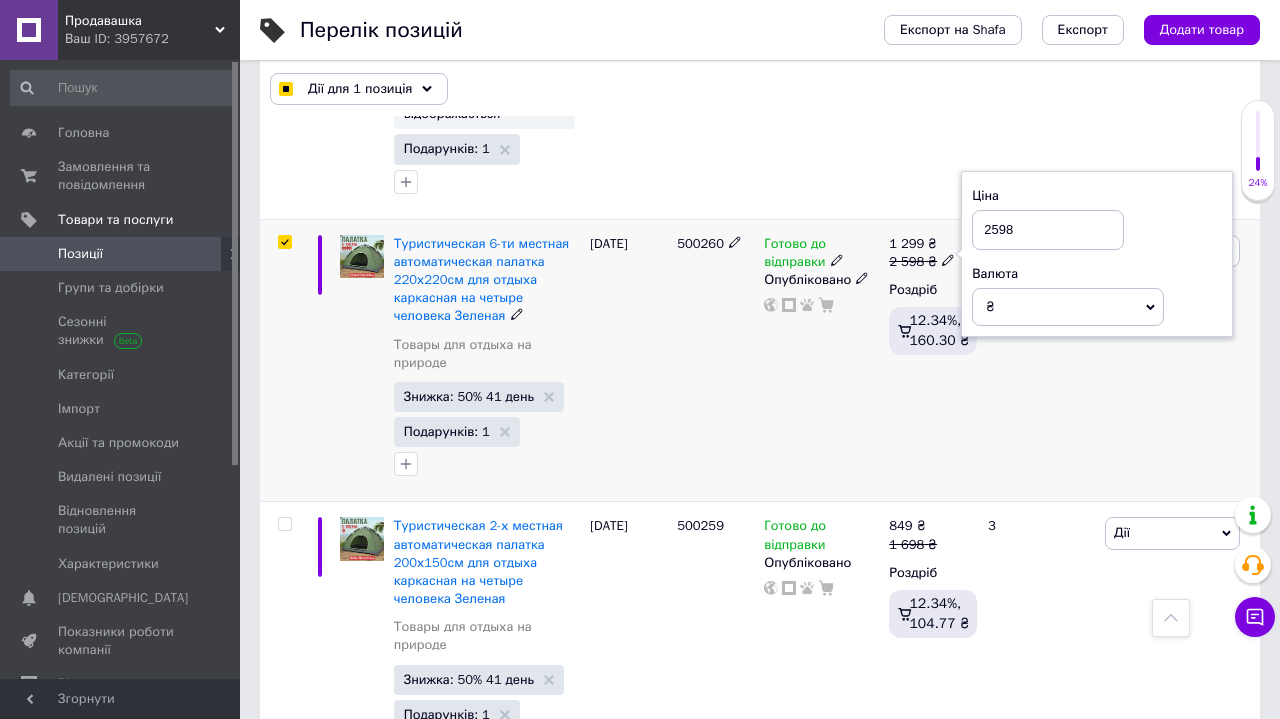 click on "1 299   ₴ 2 598   ₴ Ціна 2598 Валюта ₴ $ EUR CHF GBP ¥ PLN ₸ MDL HUF KGS CNY TRY KRW lei Роздріб 12.34%, 160.30 ₴" at bounding box center [930, 360] 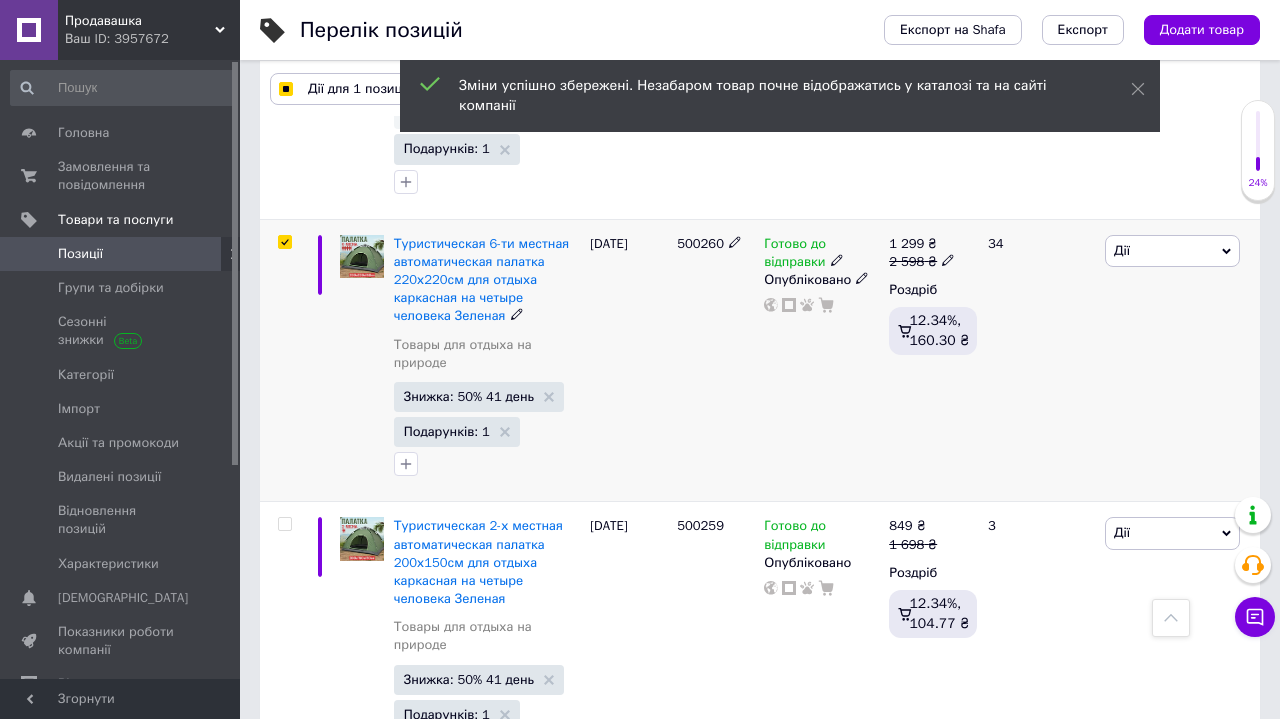 click 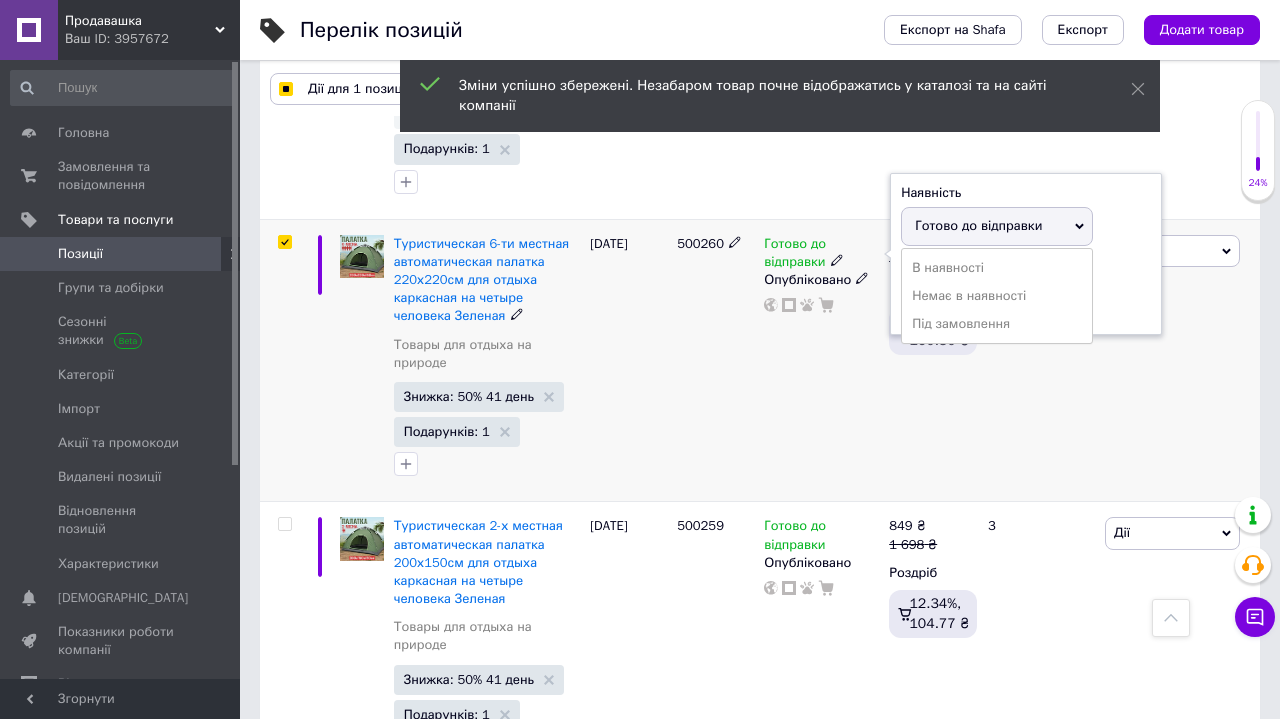 click on "Наявність [PERSON_NAME] до відправки В наявності Немає в наявності Під замовлення Залишки шт." at bounding box center (1026, 254) 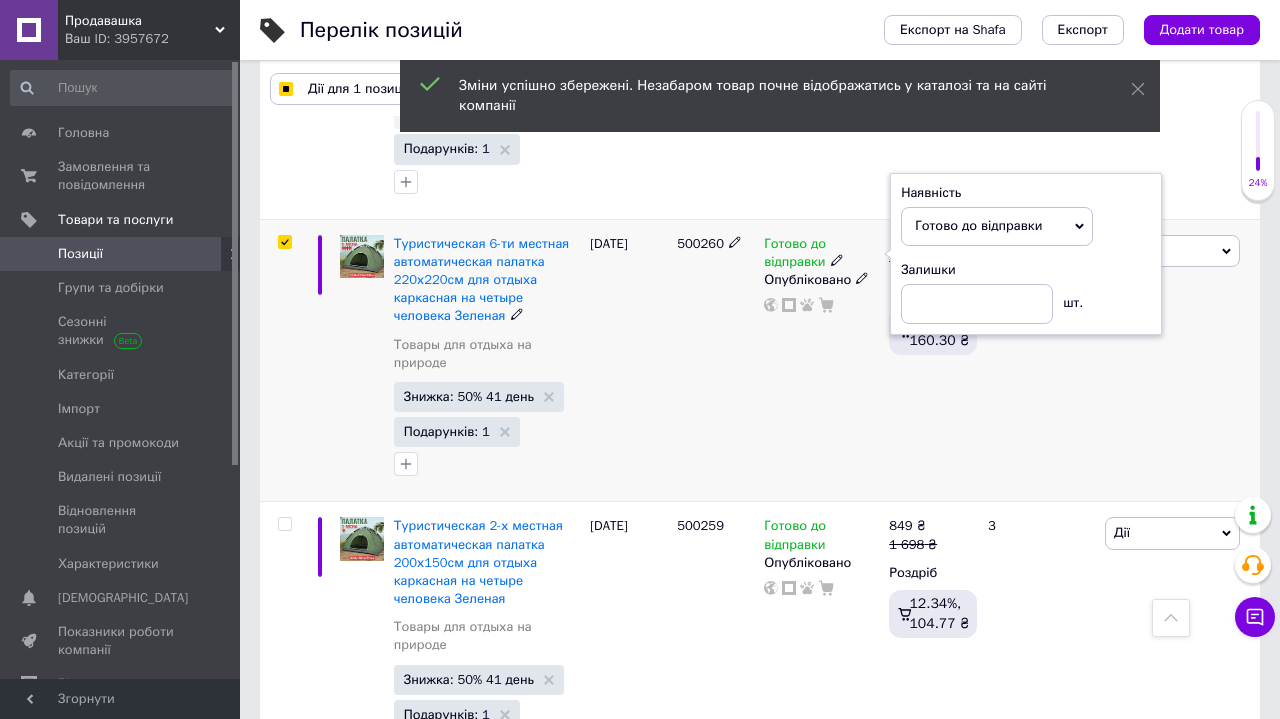 click on "500260" at bounding box center [715, 360] 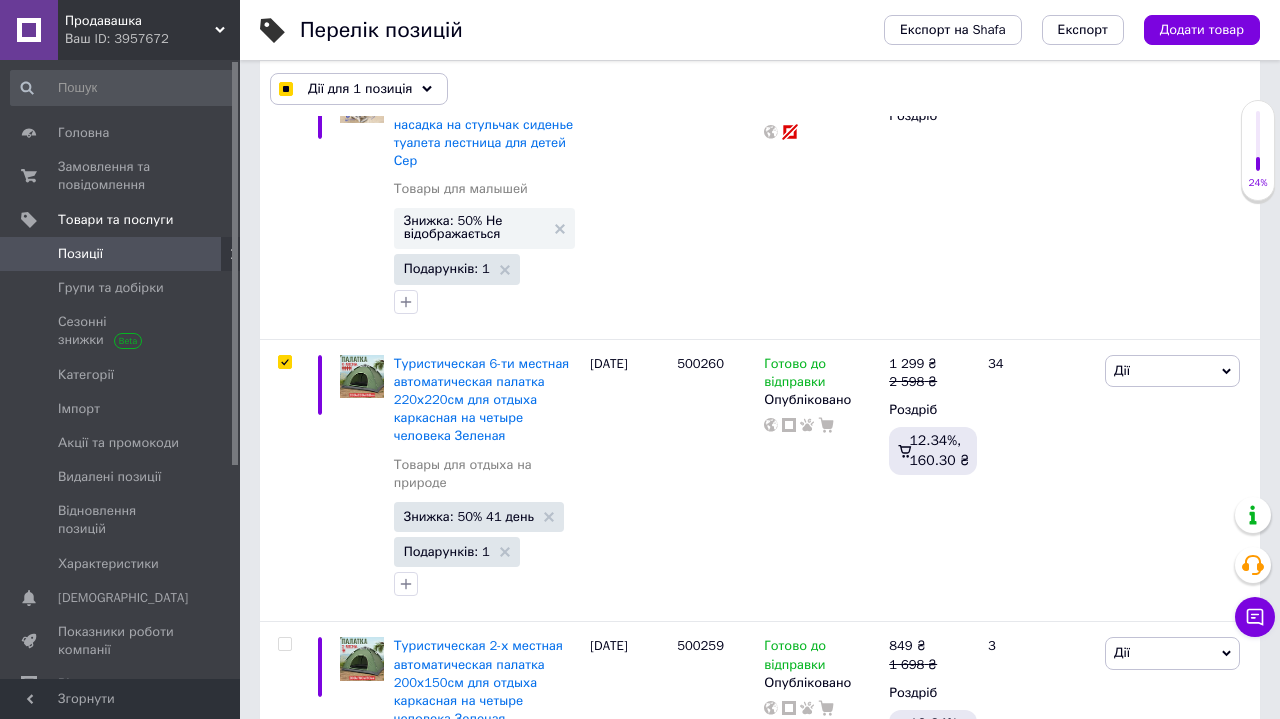 scroll, scrollTop: 1021, scrollLeft: 0, axis: vertical 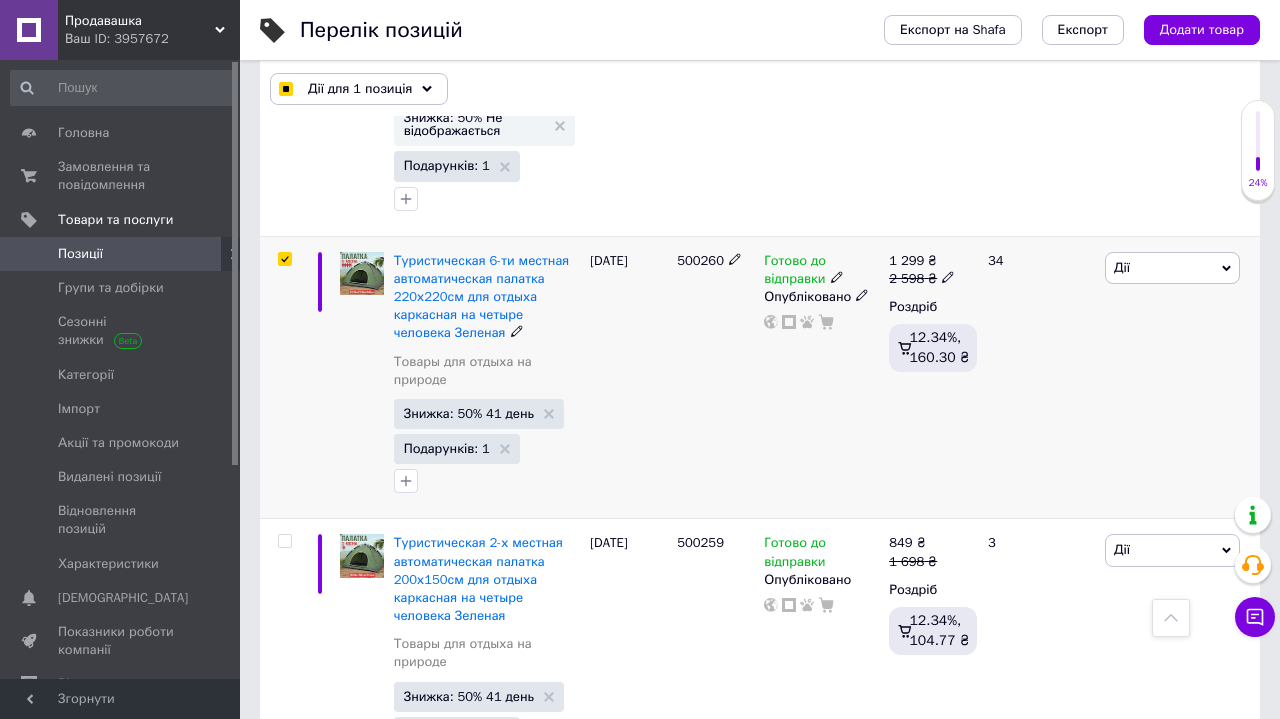 click at bounding box center [284, 259] 